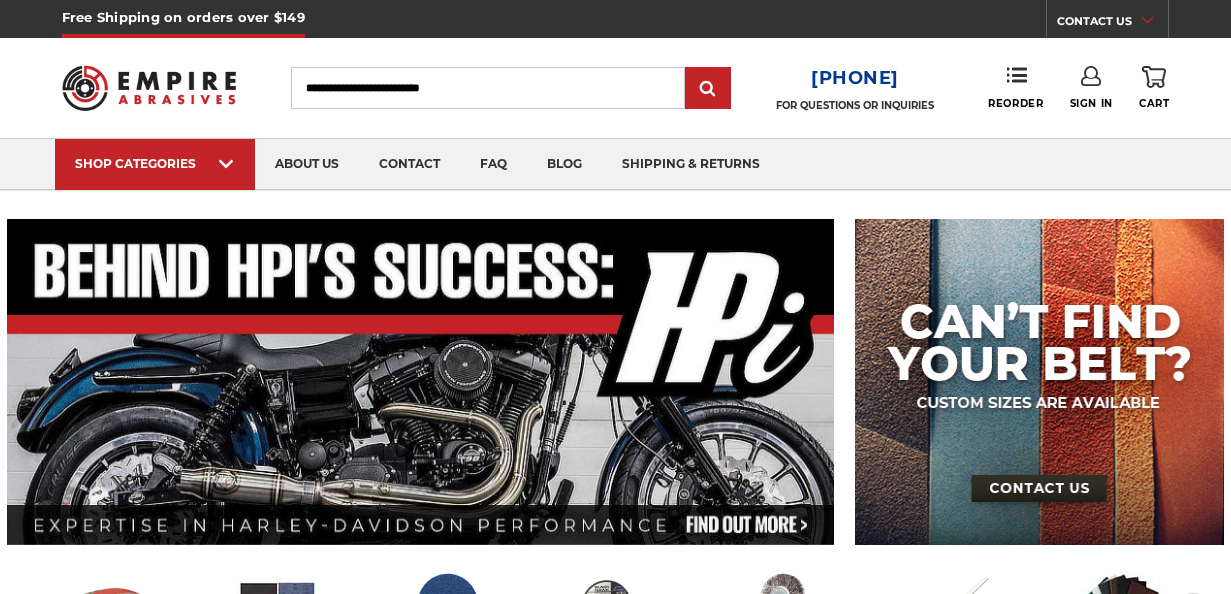 scroll, scrollTop: 0, scrollLeft: 0, axis: both 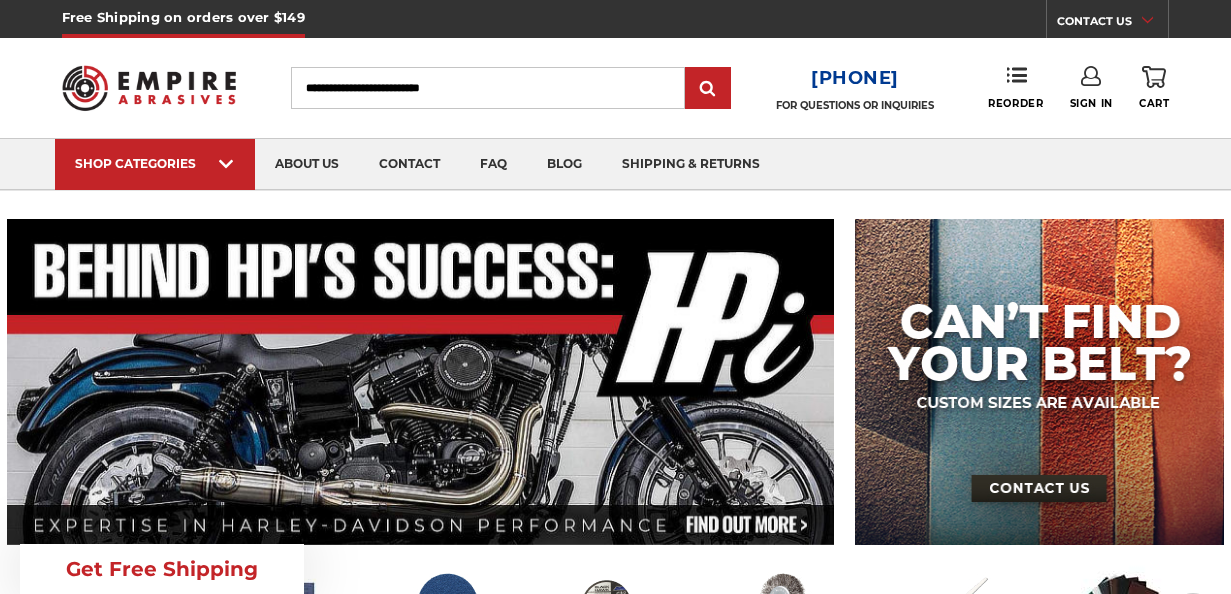 click on "Sign In" at bounding box center (1091, 88) 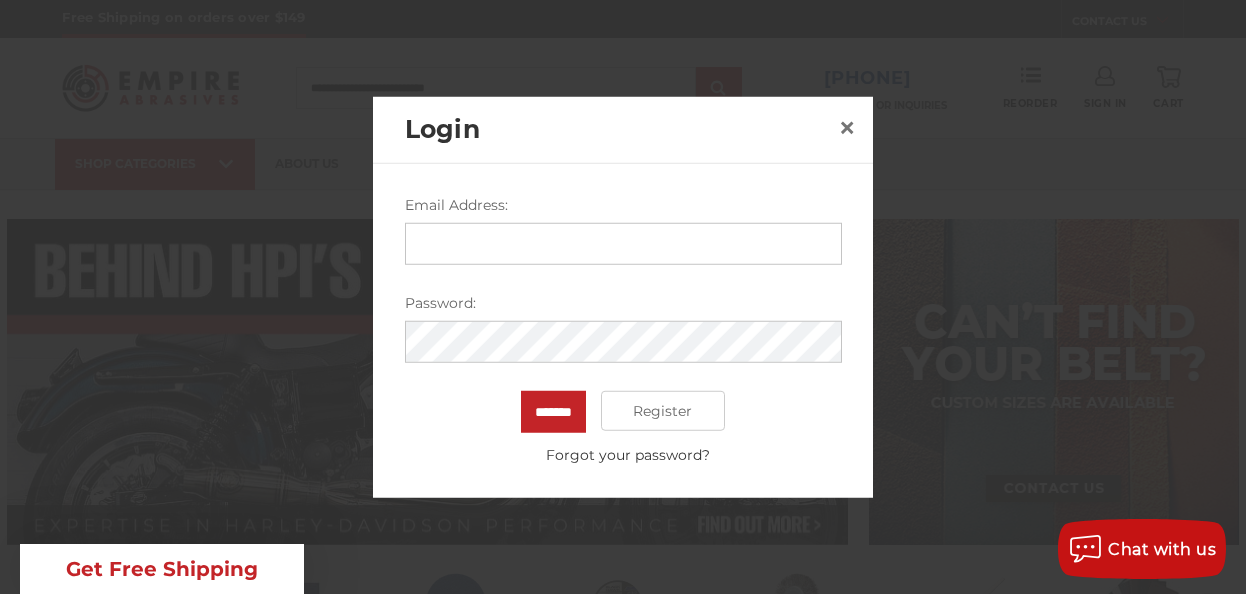 click on "Email Address:" at bounding box center [623, 244] 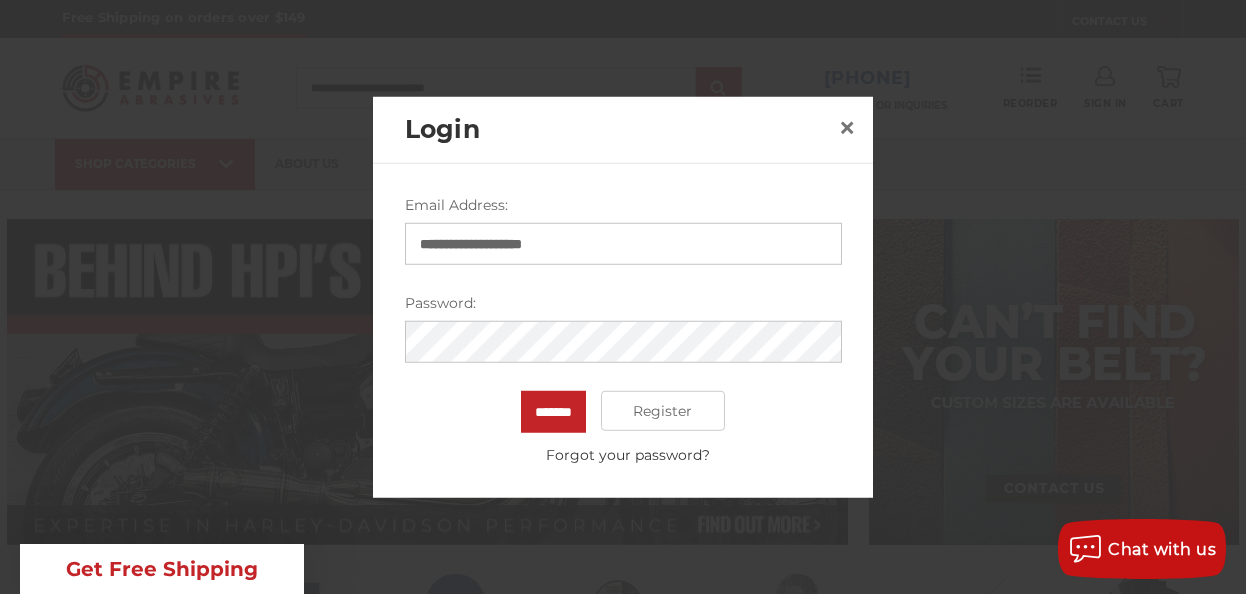 type on "**********" 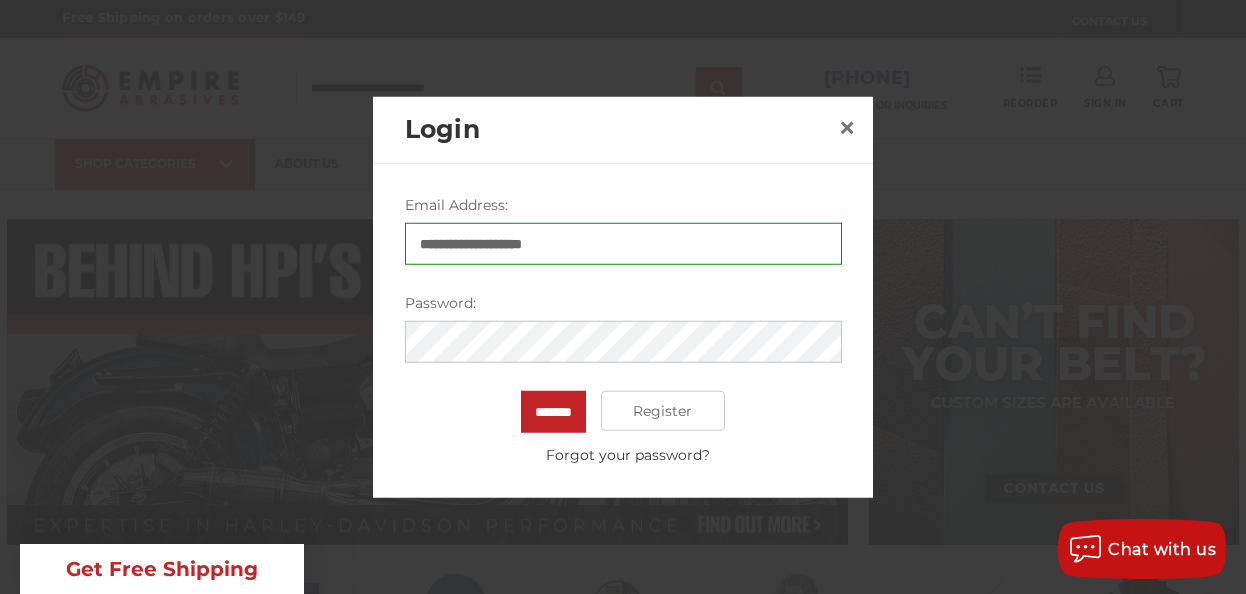 click on "Password:" at bounding box center (623, 303) 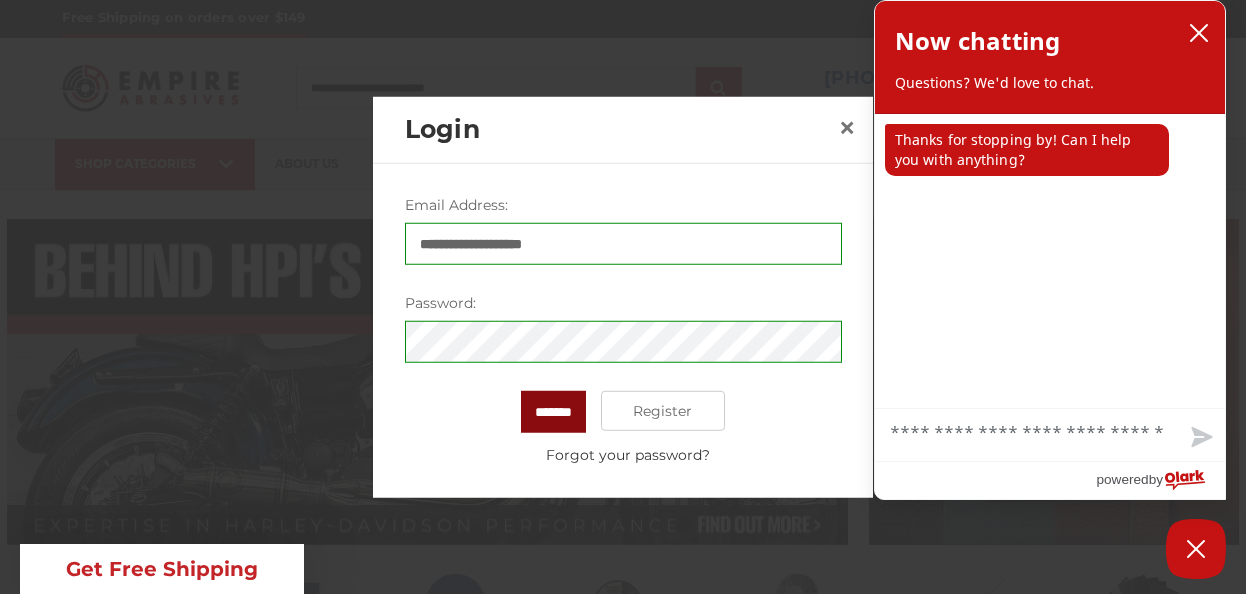 click on "**********" at bounding box center (623, 330) 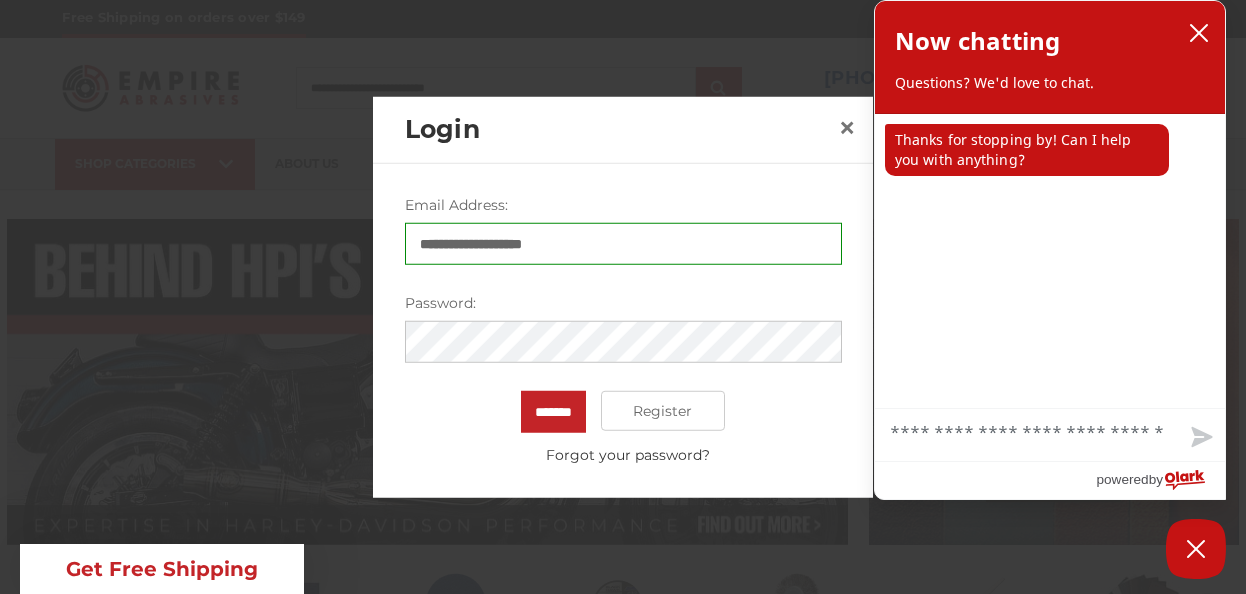 click on "*******" at bounding box center (553, 412) 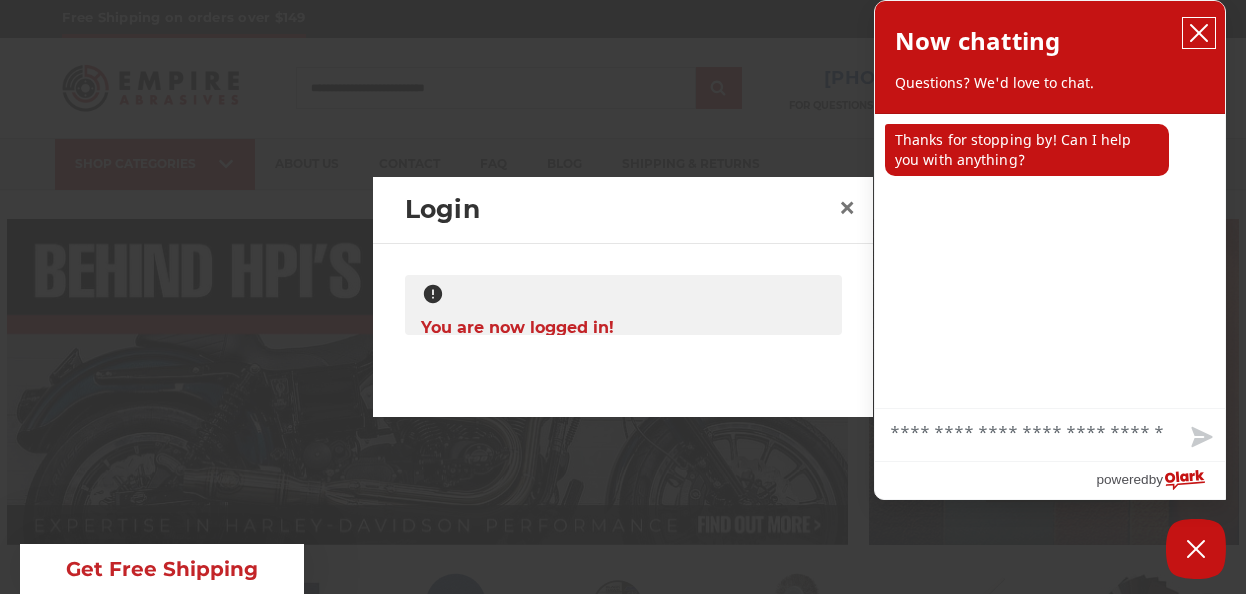 click 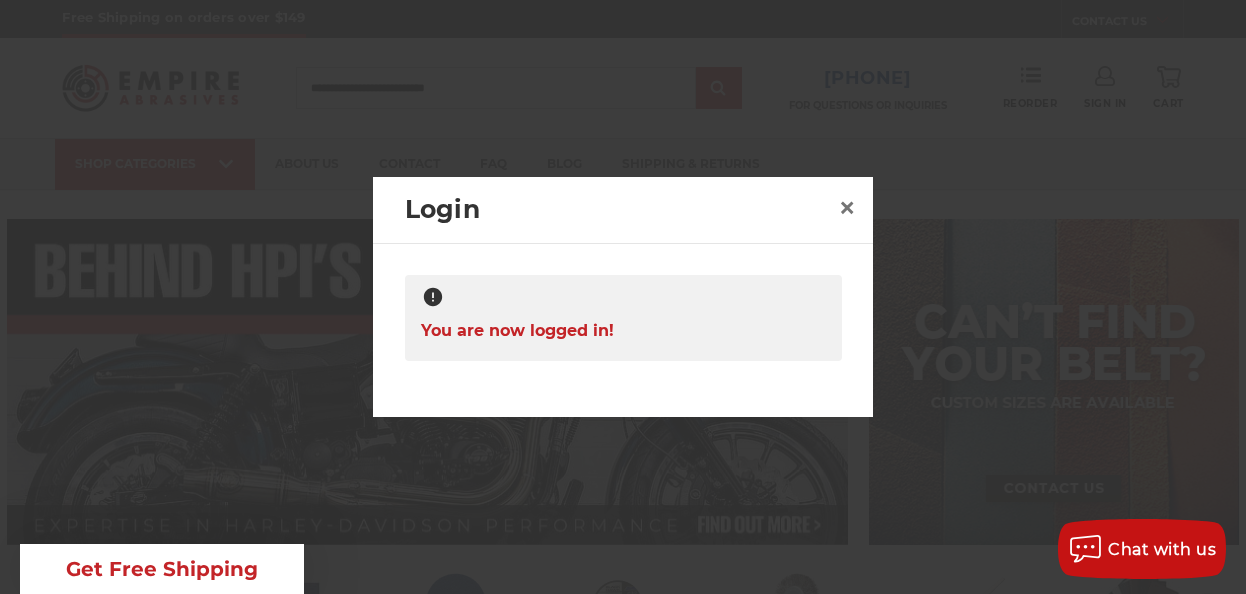 click at bounding box center (623, 297) 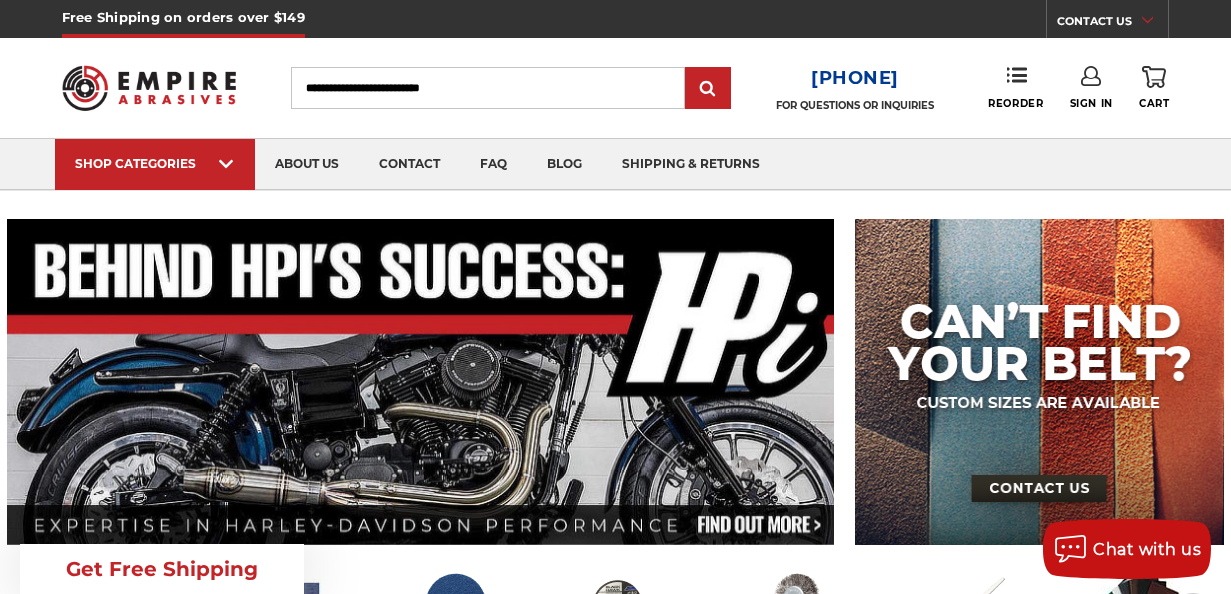 click 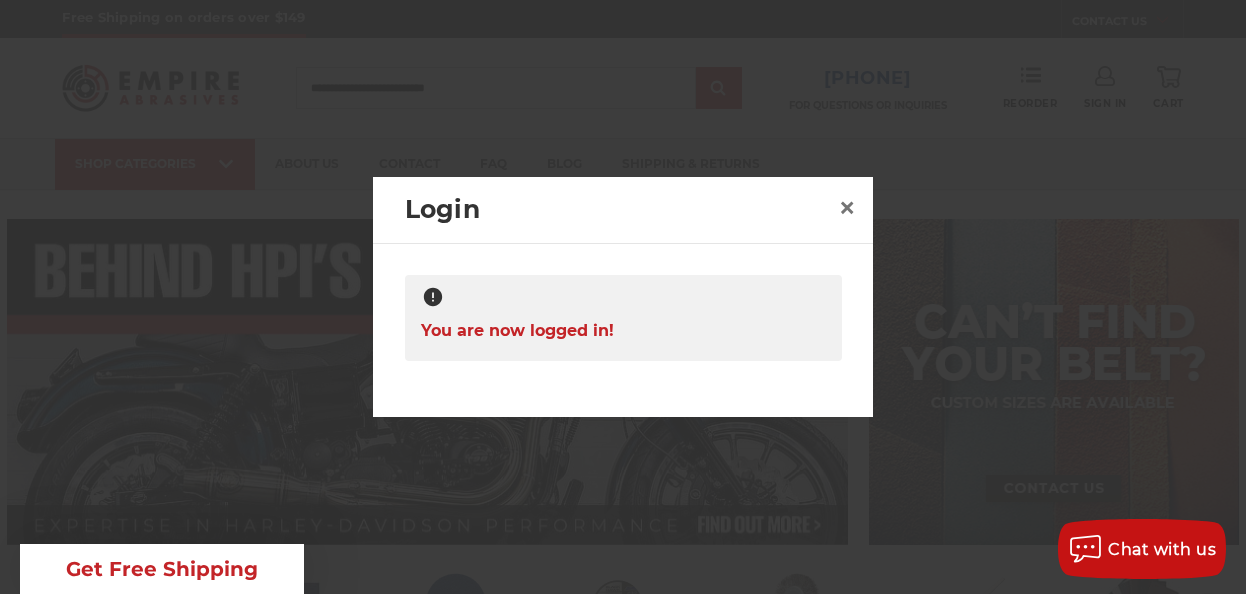 click at bounding box center (623, 298) 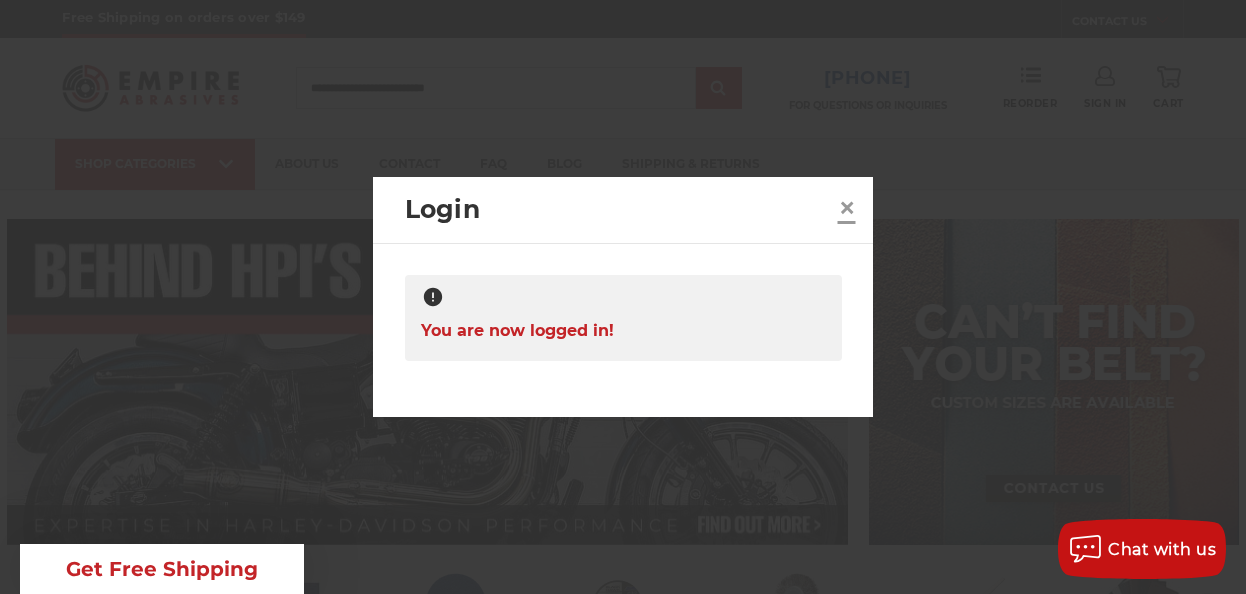 drag, startPoint x: 839, startPoint y: 216, endPoint x: 884, endPoint y: 207, distance: 45.891174 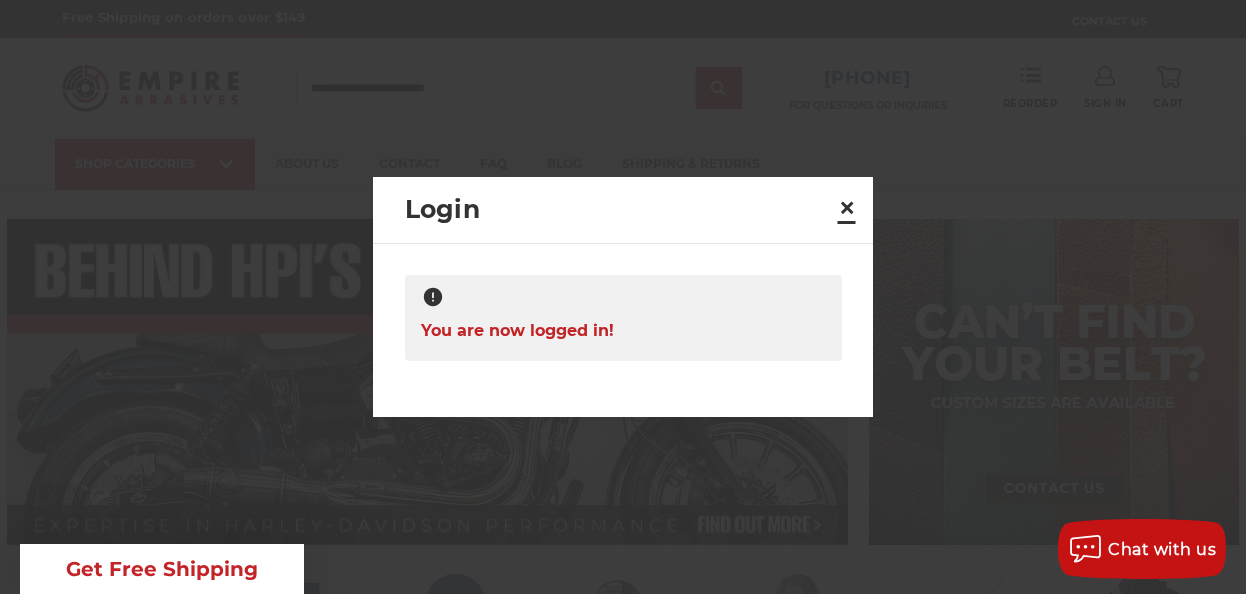 click on "×" at bounding box center [847, 207] 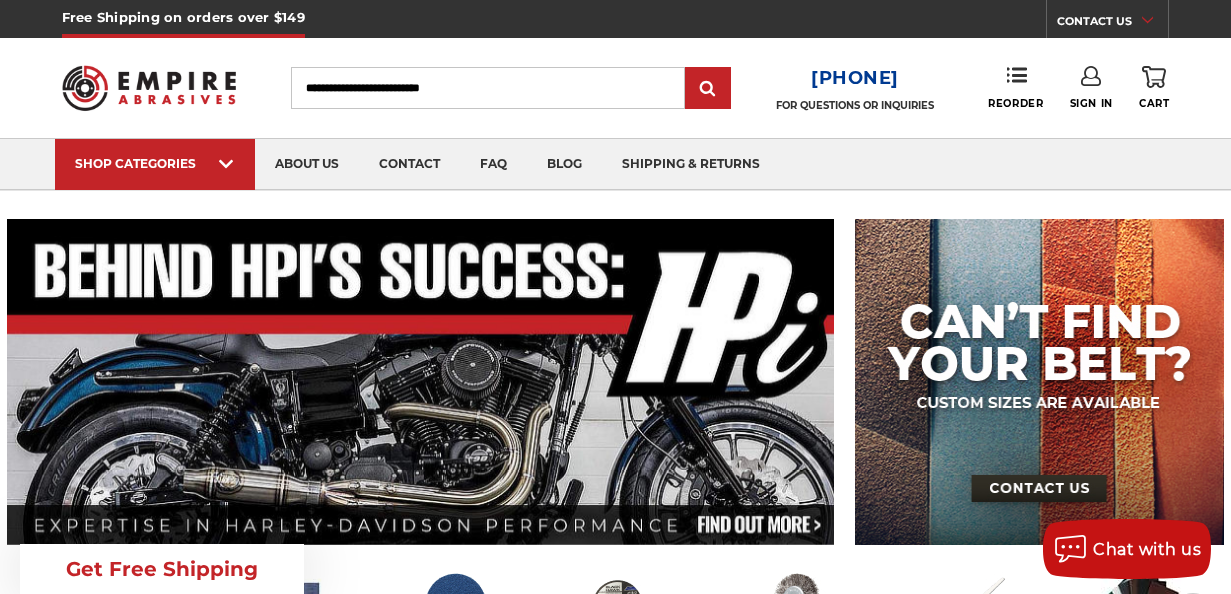 click 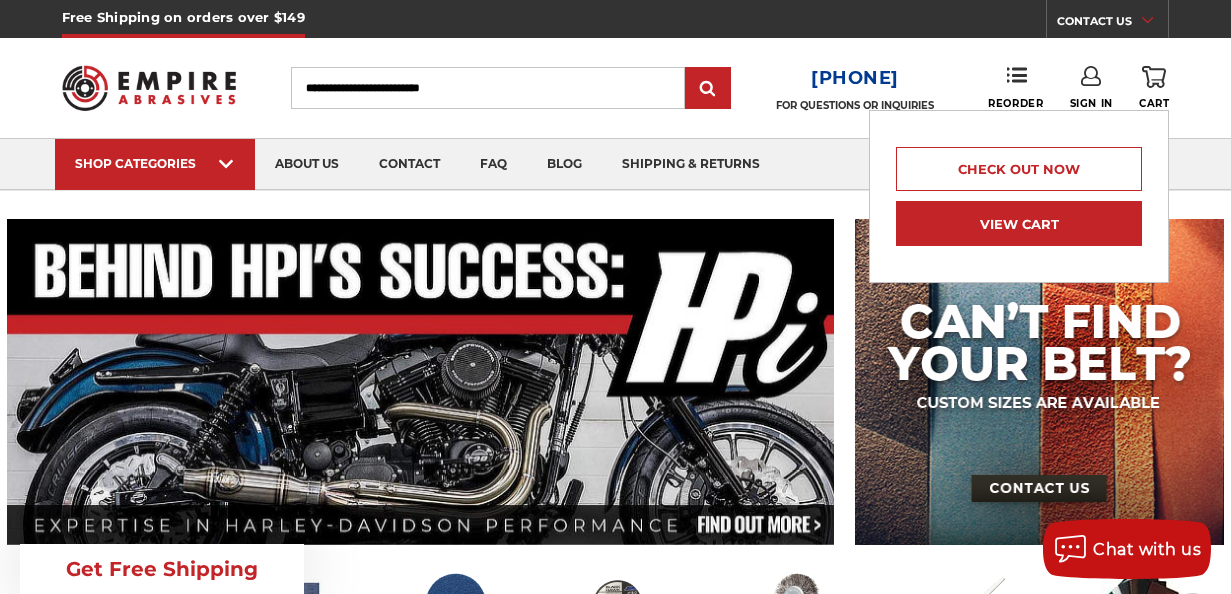 click on "View Cart" at bounding box center [1019, 223] 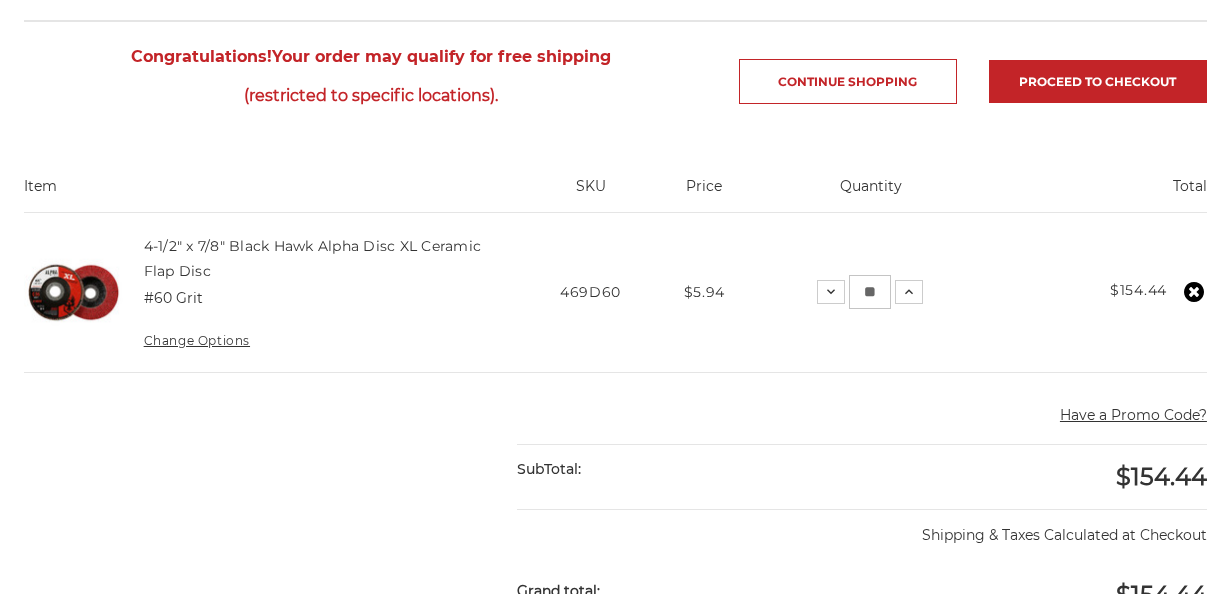 scroll, scrollTop: 400, scrollLeft: 0, axis: vertical 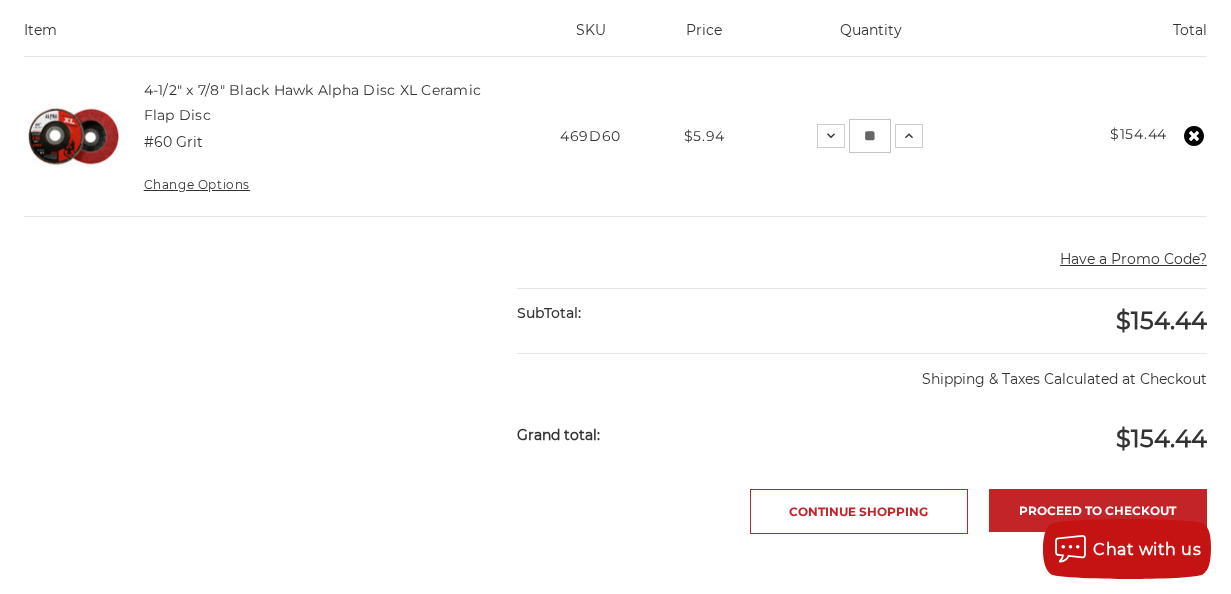 click on "Have a Promo Code?
Cancel" at bounding box center [862, 263] 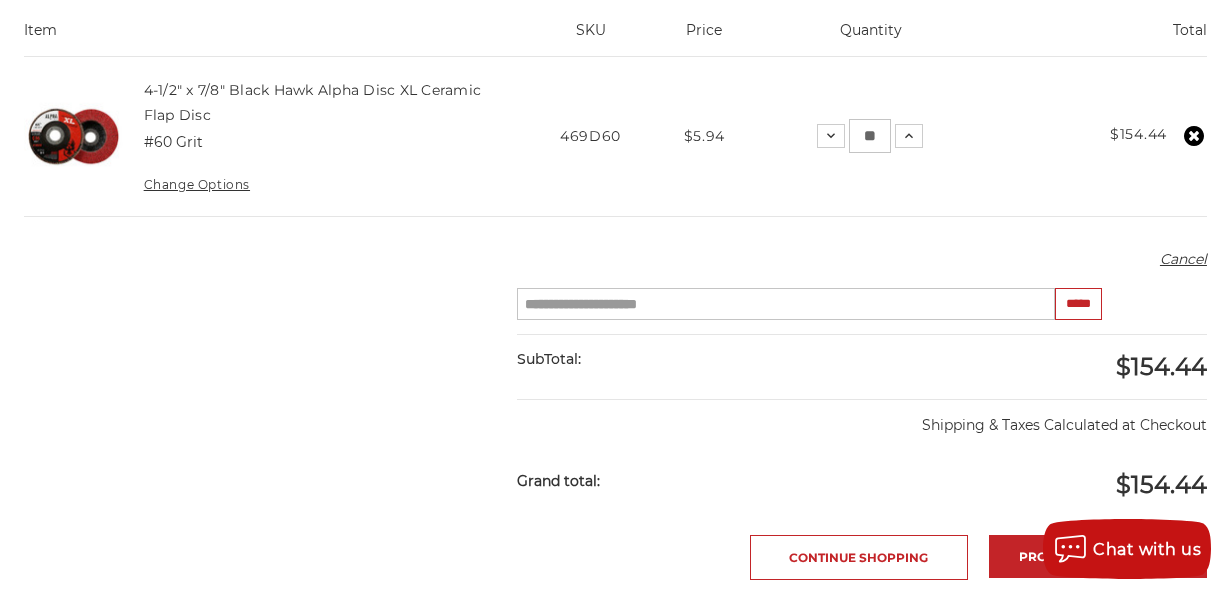 paste on "******" 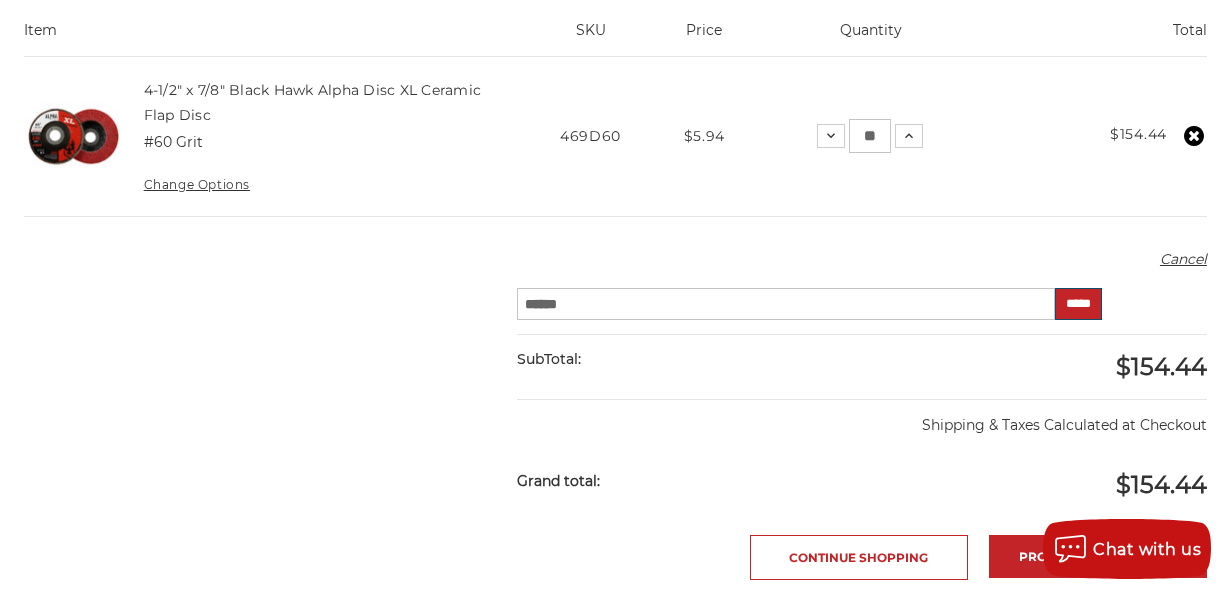 type on "******" 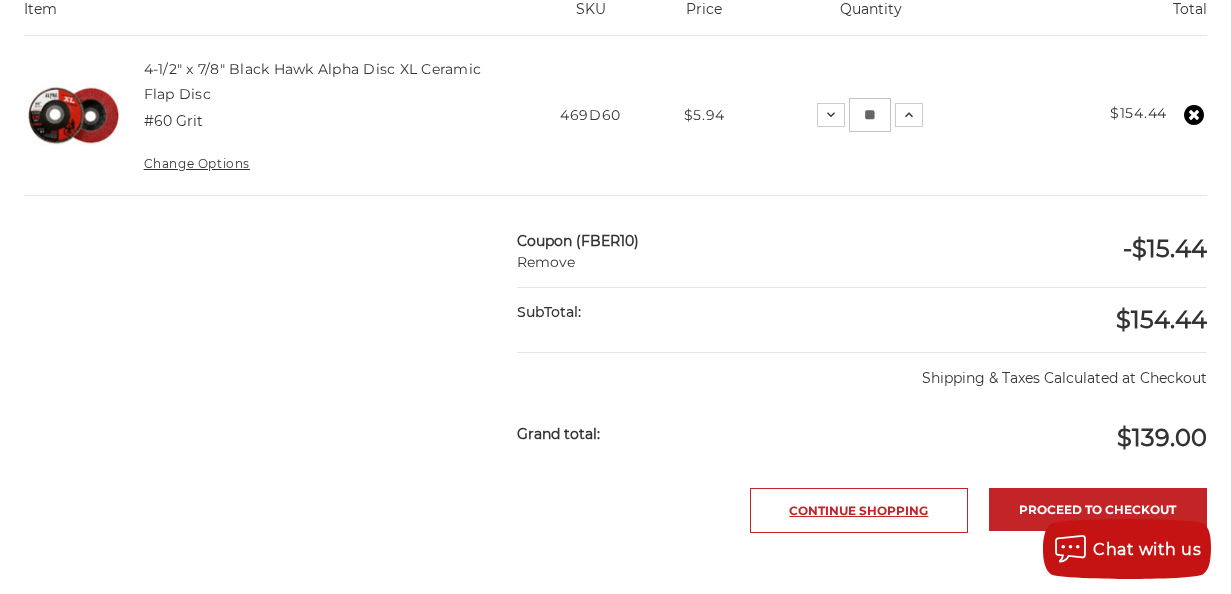 scroll, scrollTop: 500, scrollLeft: 0, axis: vertical 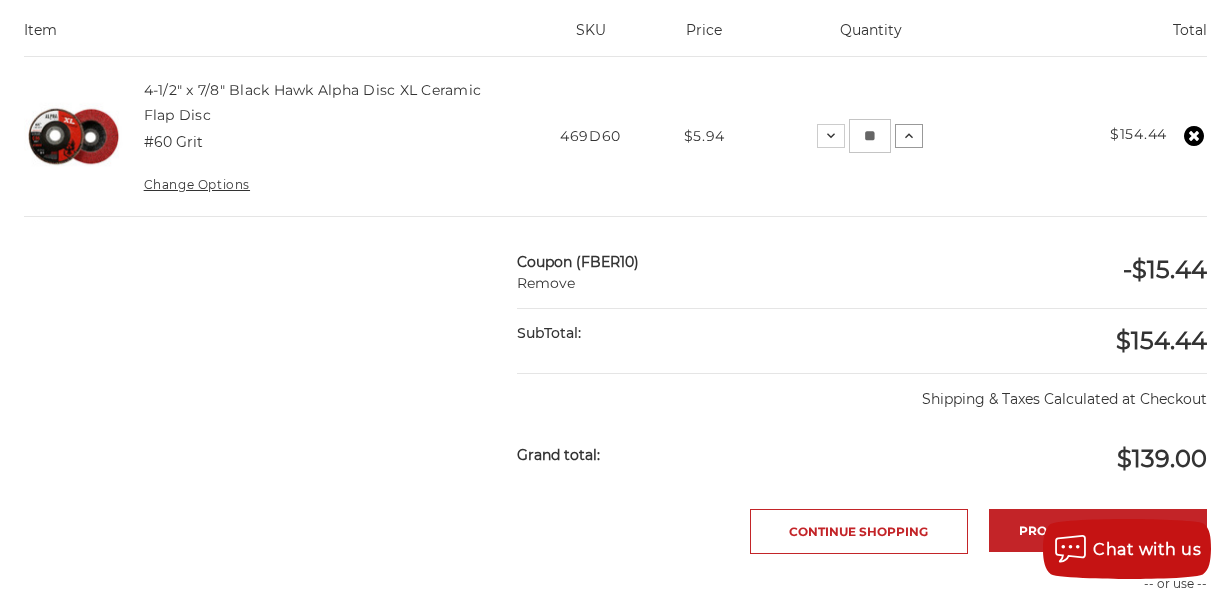 click 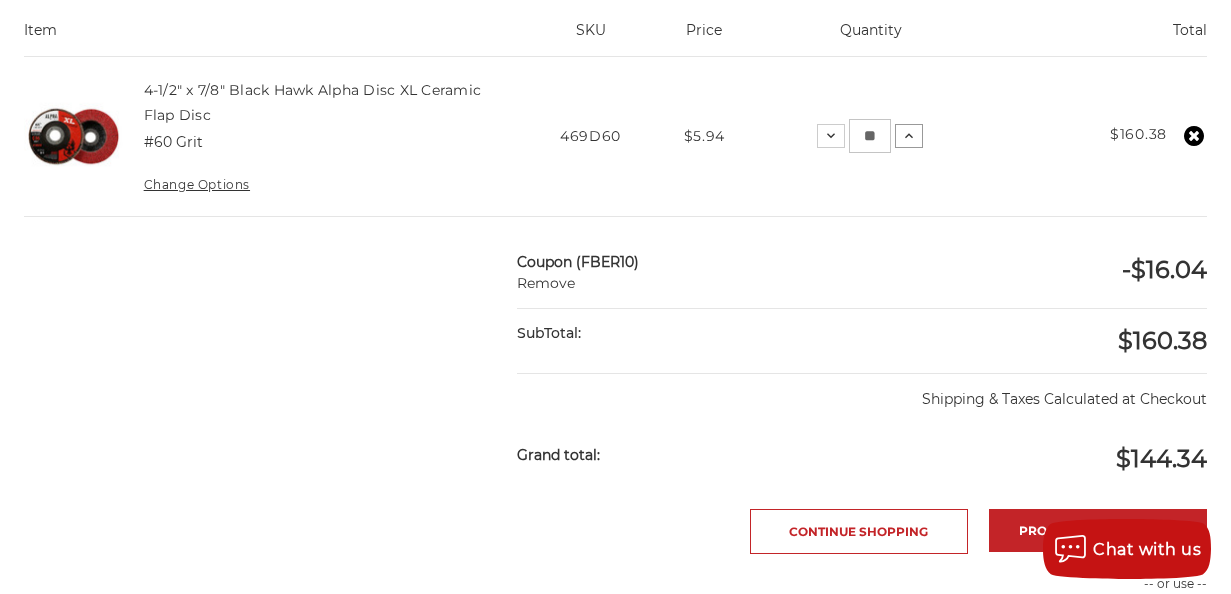click 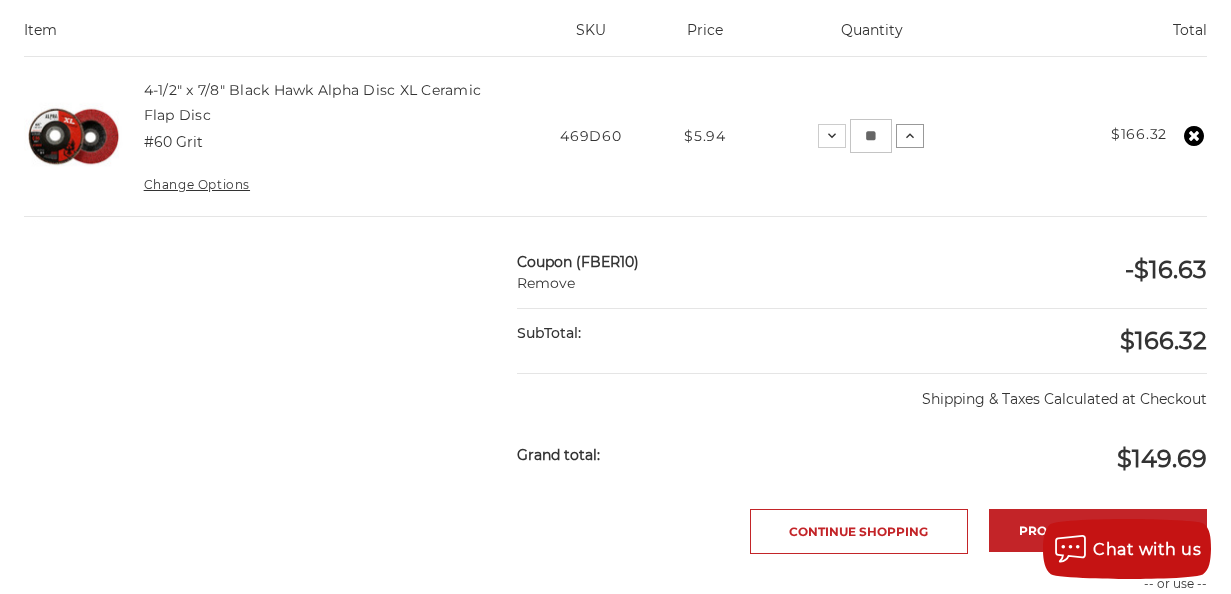 click 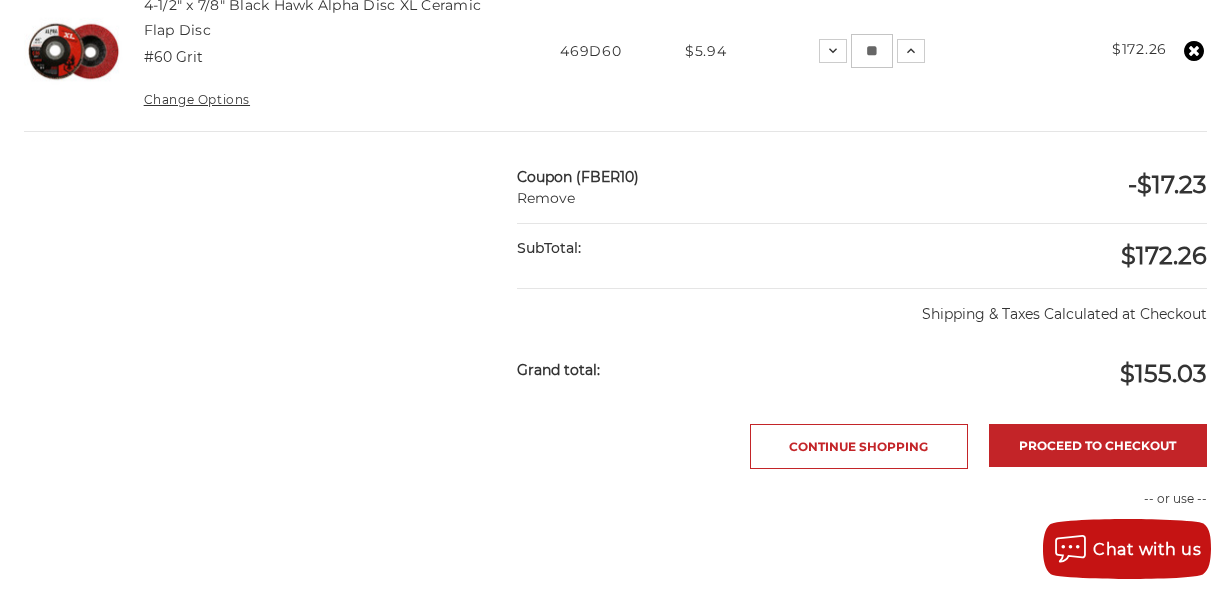 scroll, scrollTop: 700, scrollLeft: 0, axis: vertical 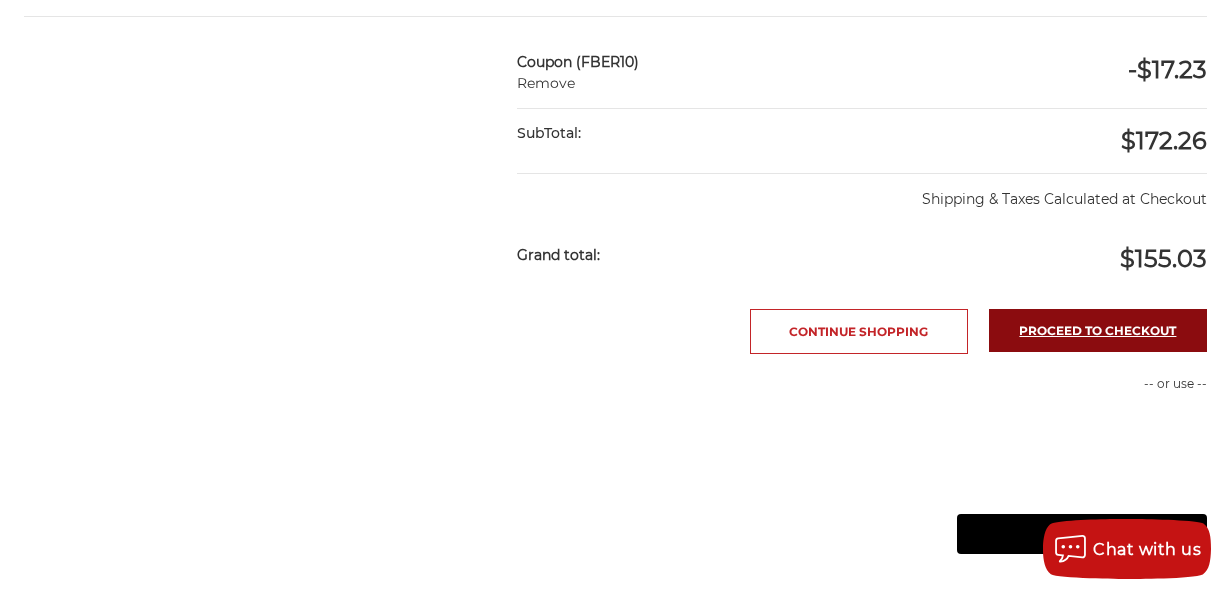 click on "Proceed to checkout" at bounding box center [1098, 330] 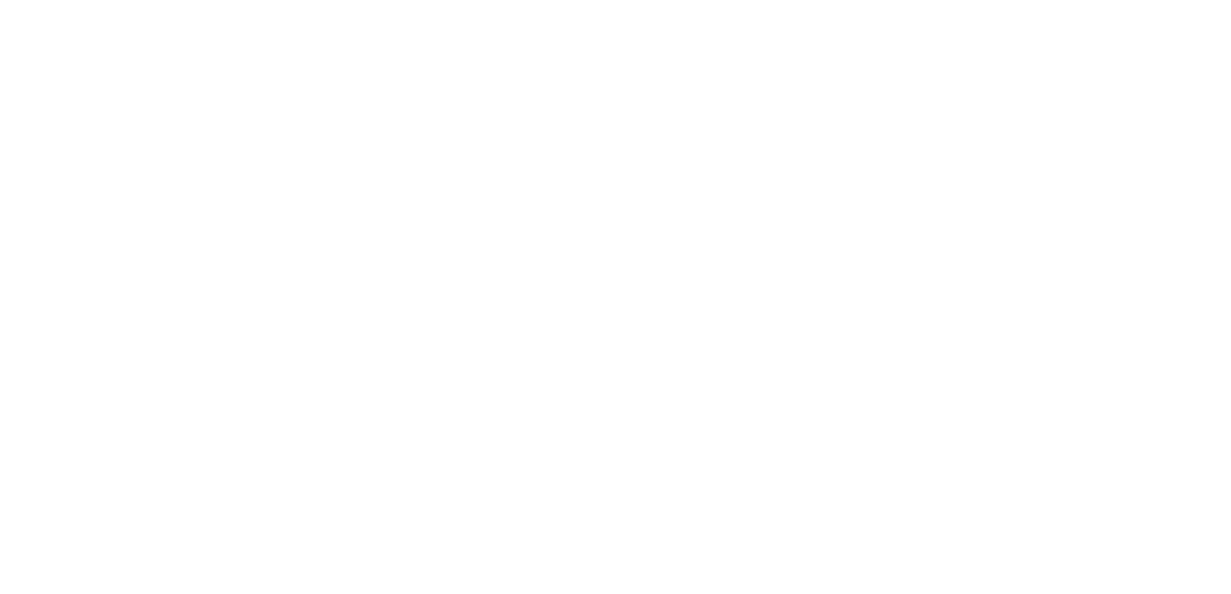 scroll, scrollTop: 0, scrollLeft: 0, axis: both 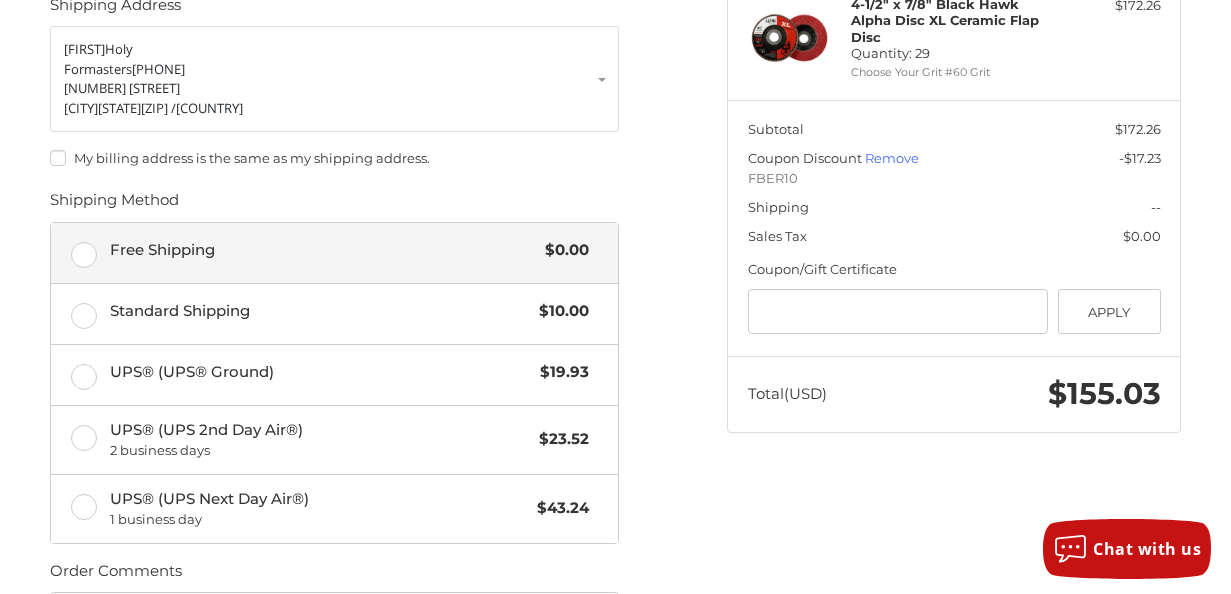 click on "Free Shipping $0.00" at bounding box center [334, 253] 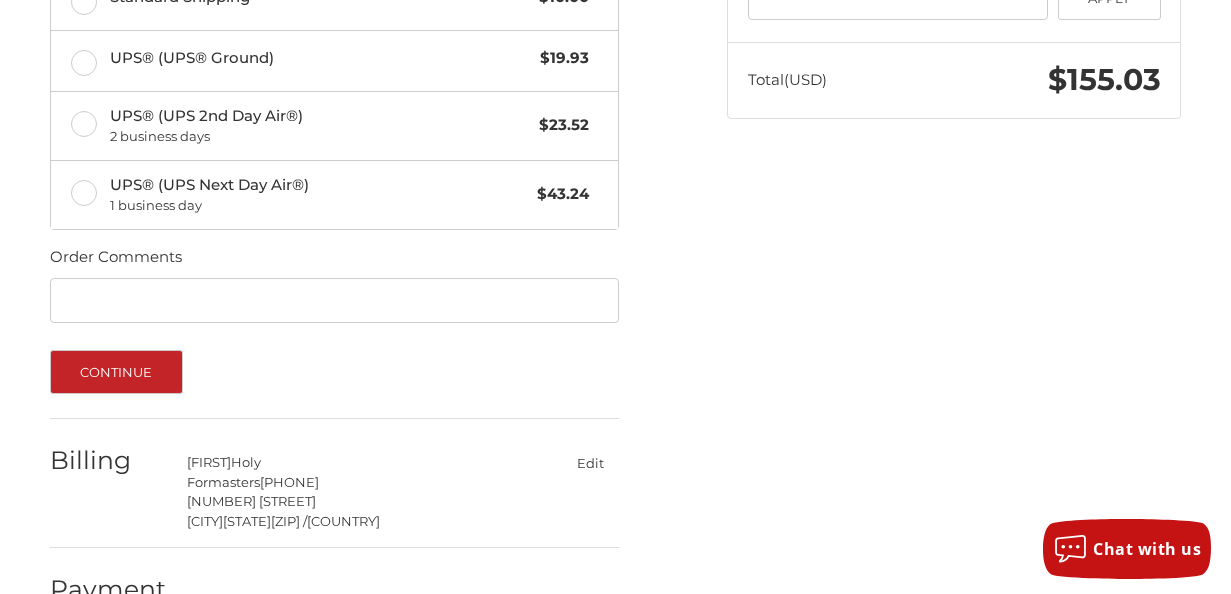 scroll, scrollTop: 679, scrollLeft: 0, axis: vertical 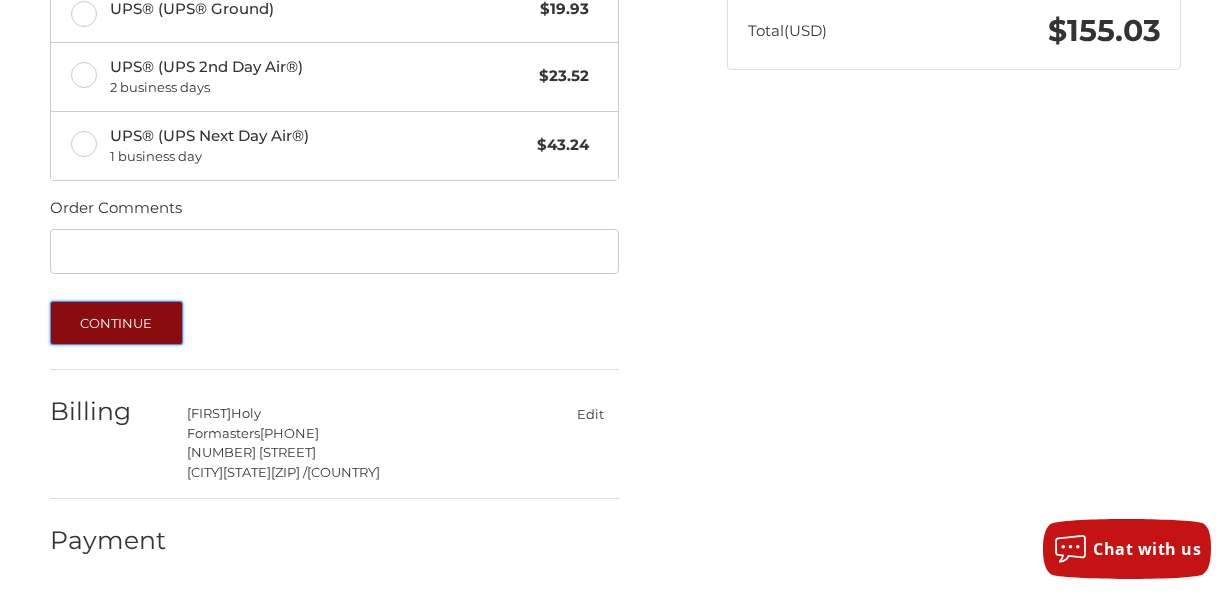 drag, startPoint x: 148, startPoint y: 312, endPoint x: 130, endPoint y: 312, distance: 18 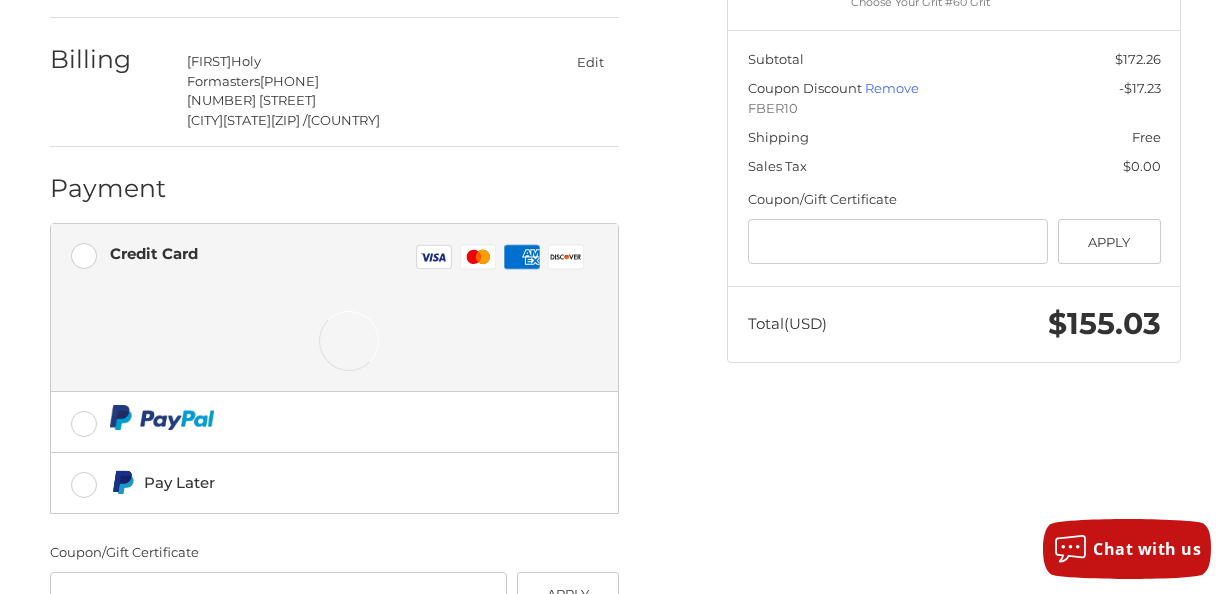 scroll, scrollTop: 594, scrollLeft: 0, axis: vertical 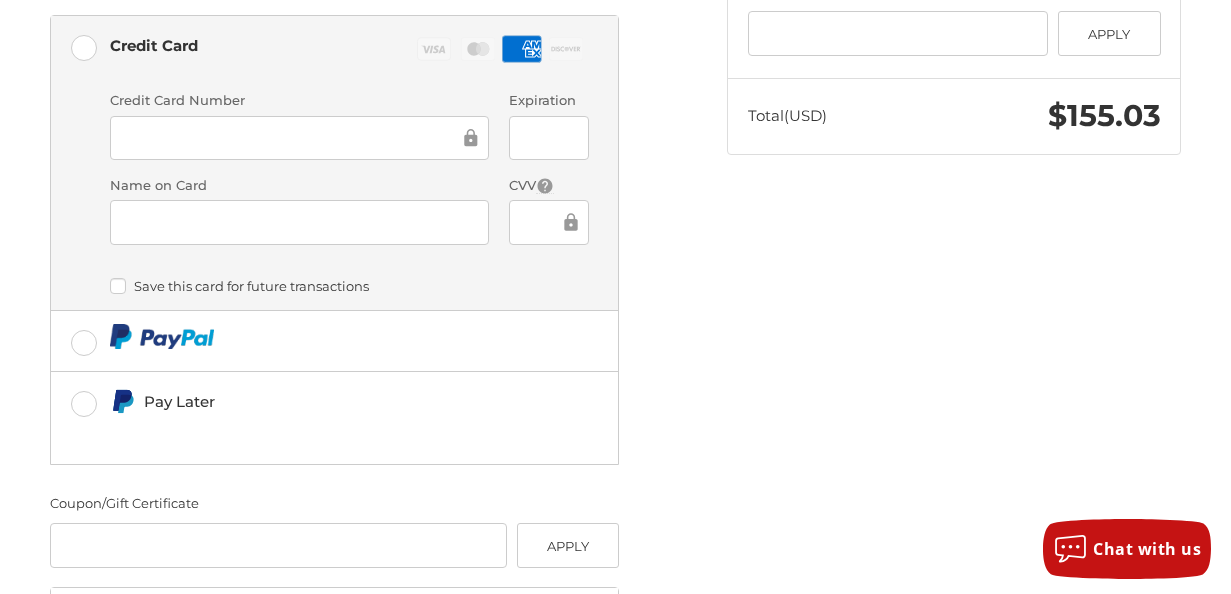 click at bounding box center (300, 138) 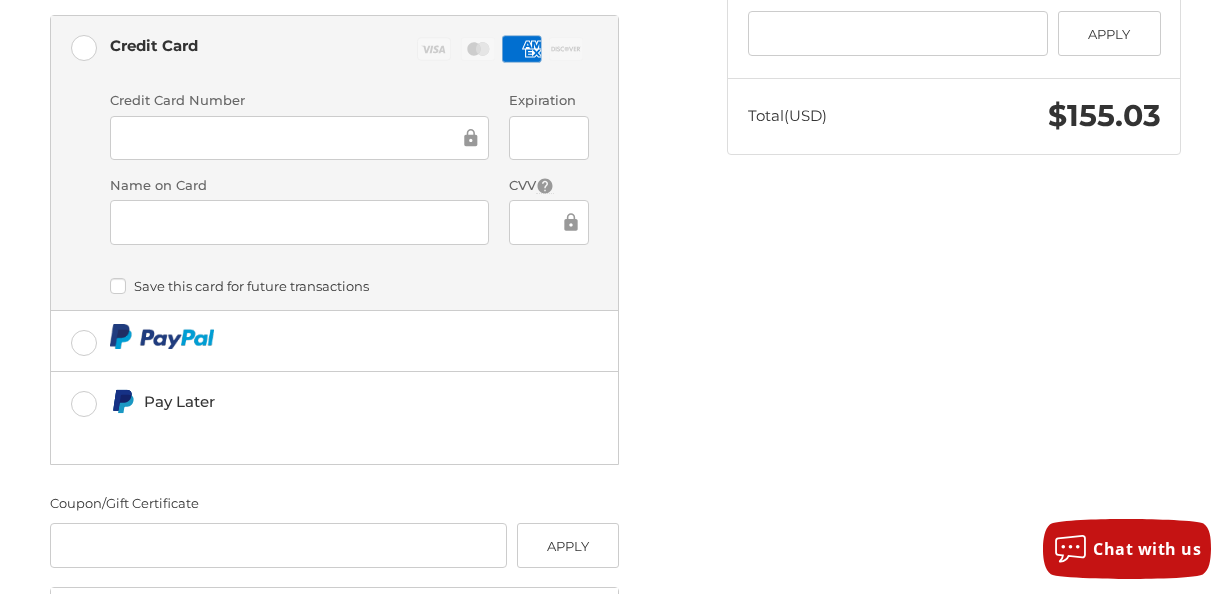 click at bounding box center [300, 138] 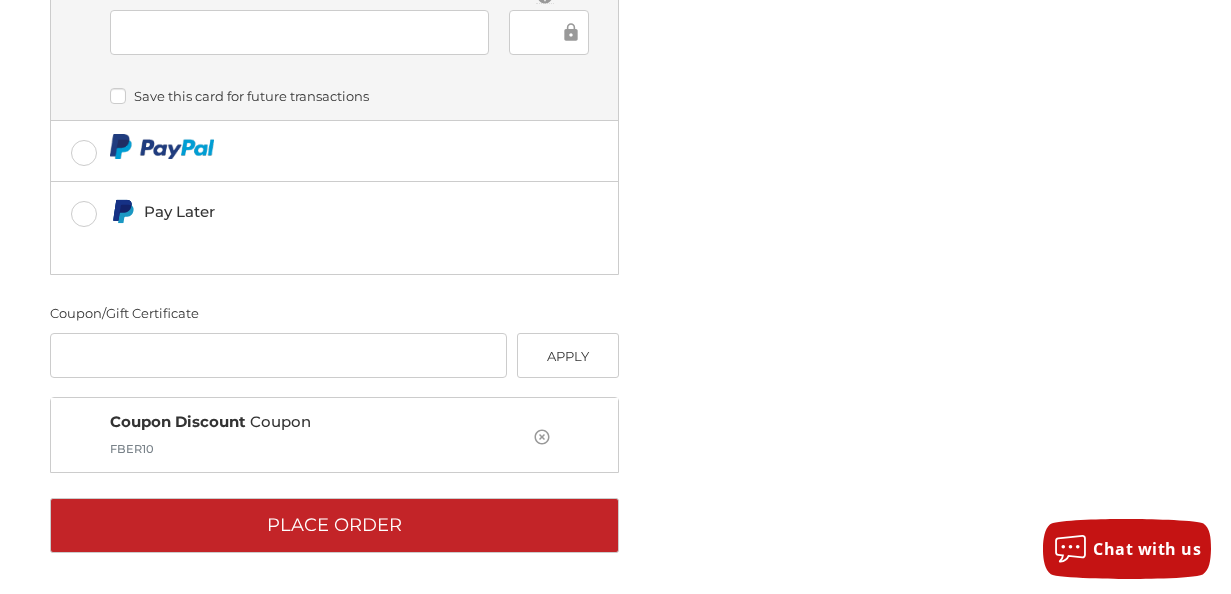 scroll, scrollTop: 786, scrollLeft: 0, axis: vertical 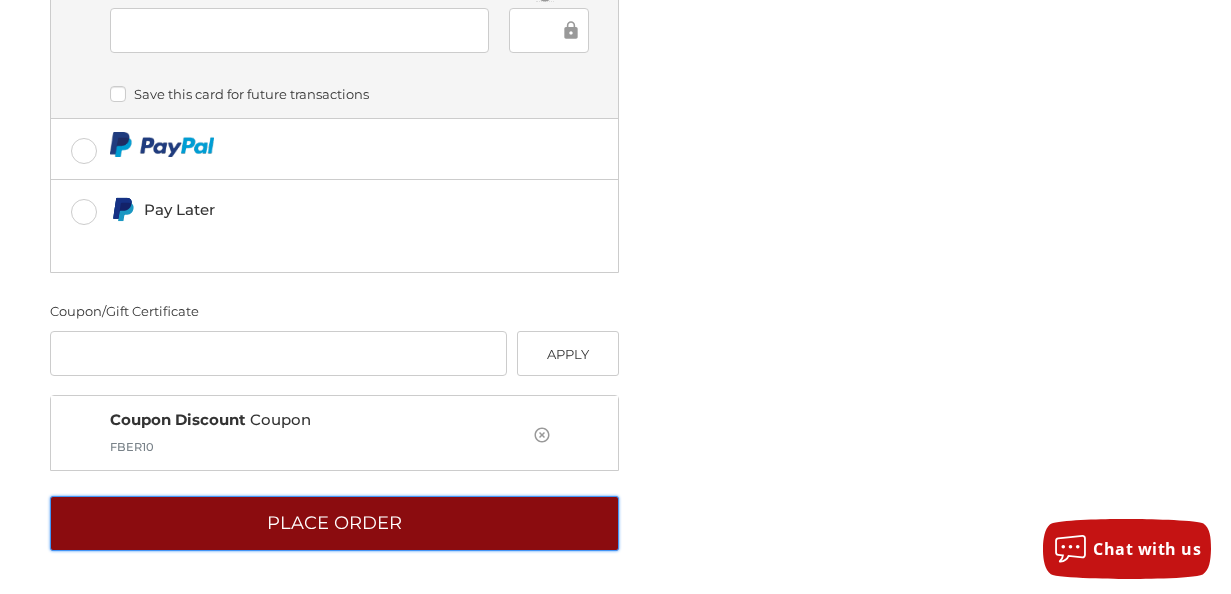 click on "Place Order" at bounding box center [334, 523] 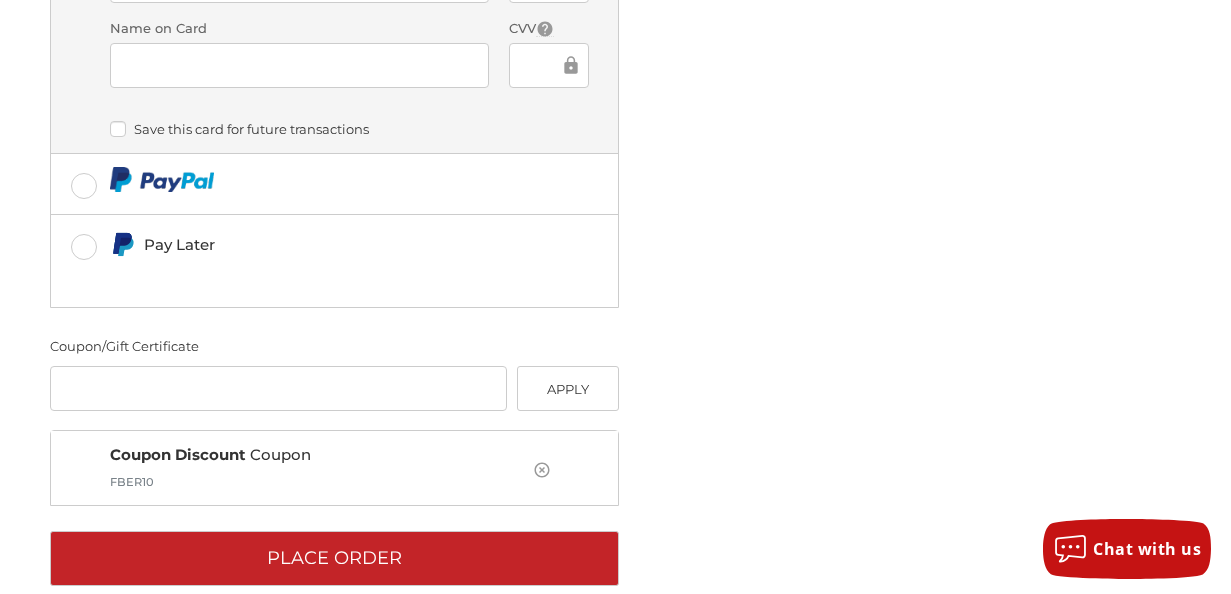 scroll, scrollTop: 786, scrollLeft: 0, axis: vertical 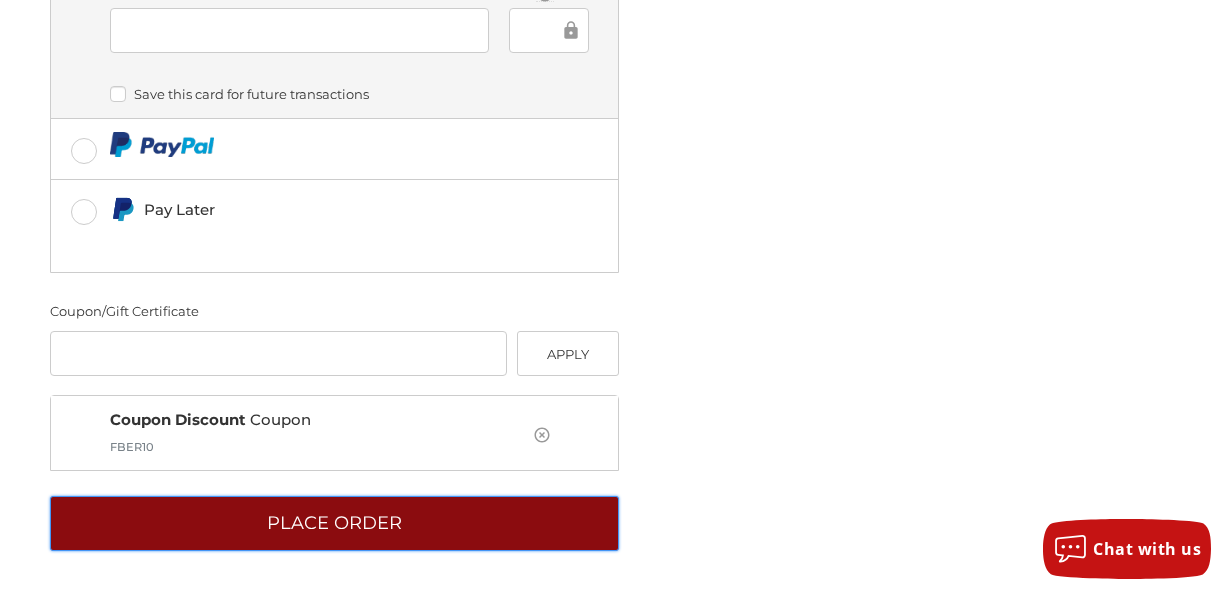 click on "Place Order" at bounding box center [334, 523] 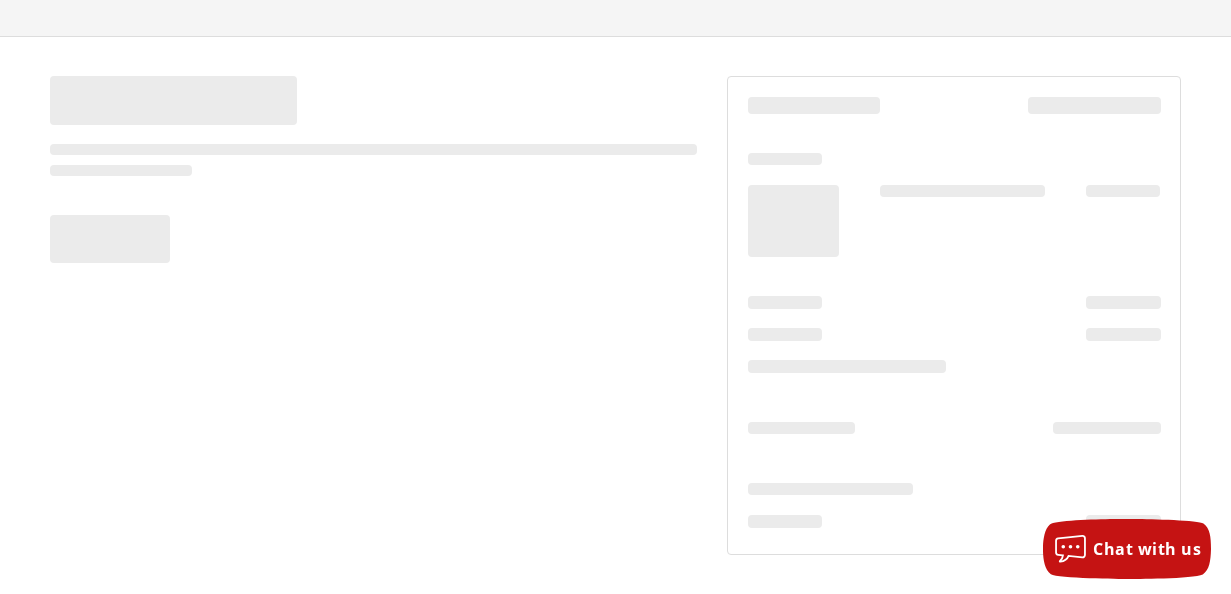 scroll, scrollTop: 120, scrollLeft: 0, axis: vertical 